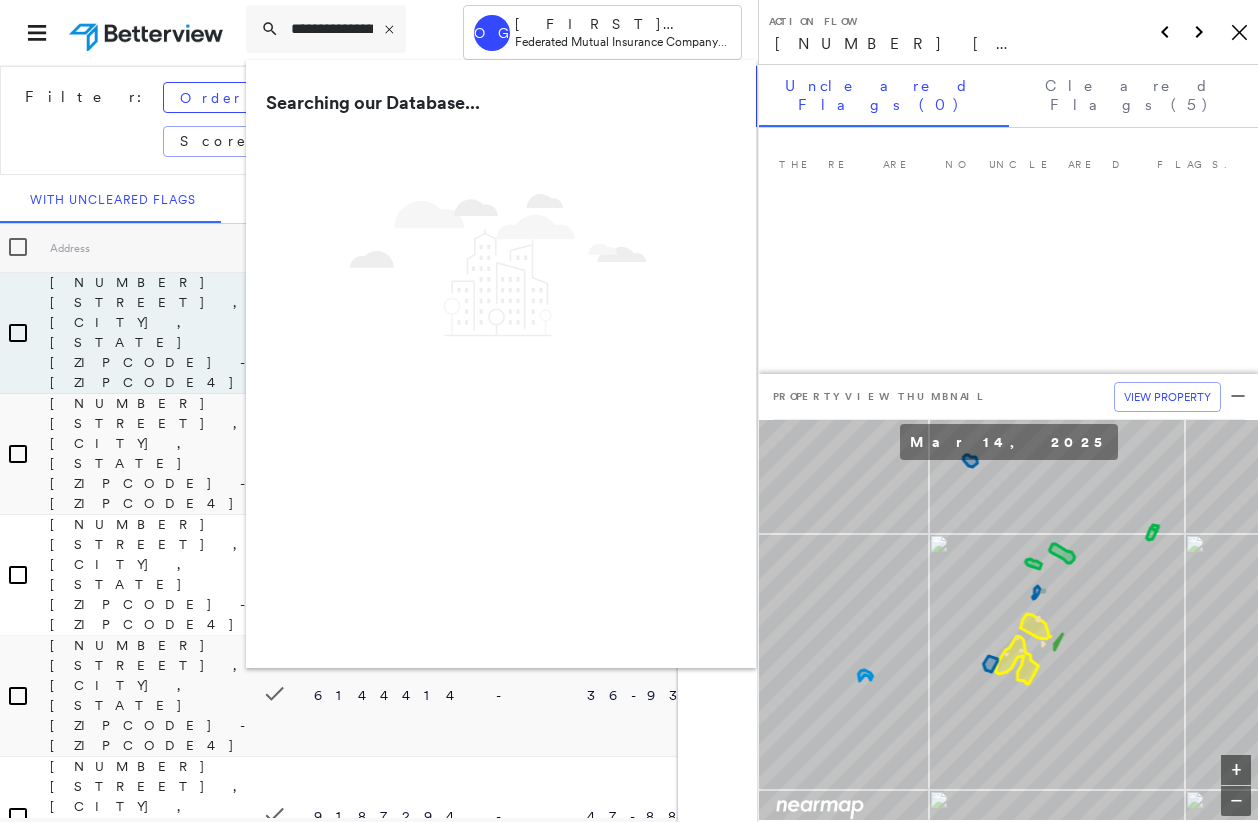 scroll, scrollTop: 0, scrollLeft: 0, axis: both 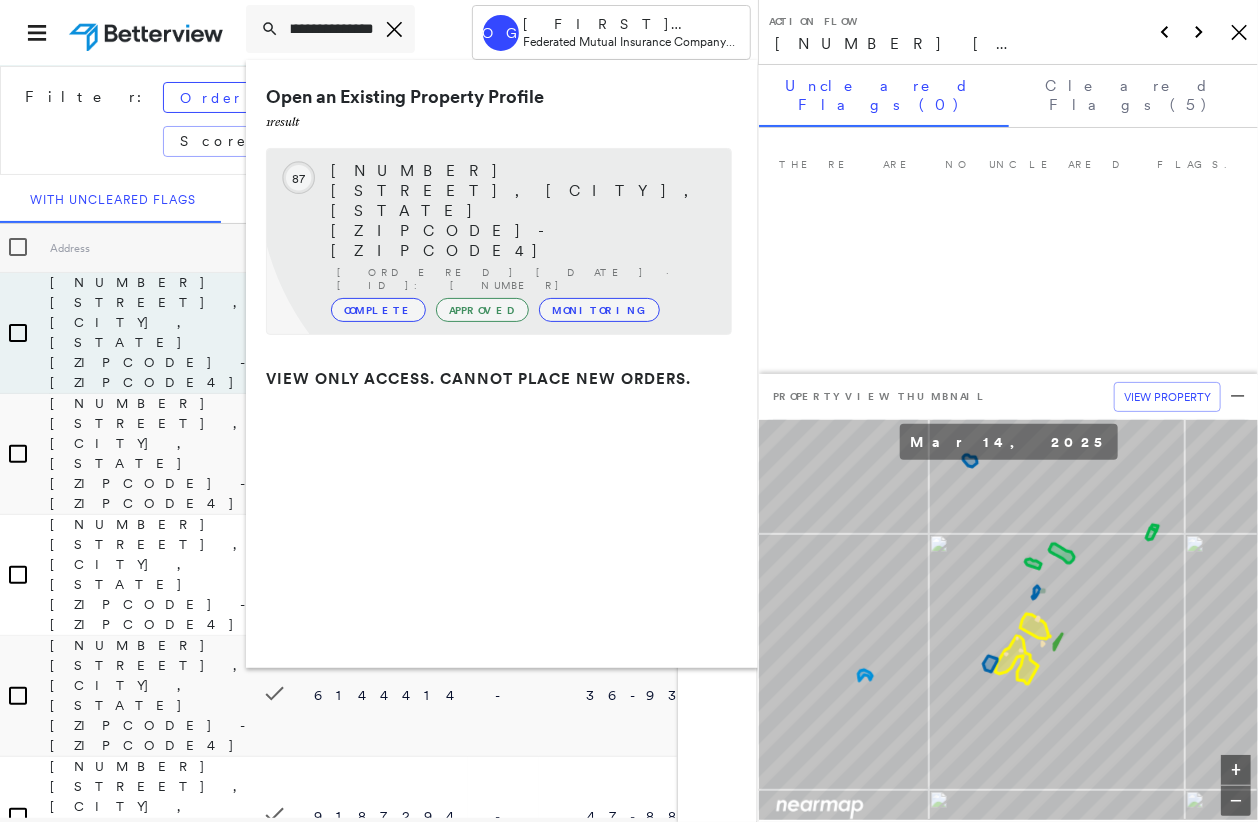 click on "[NUMBER] [STREET], [CITY], [STATE] [ZIPCODE]-[ZIPCODE4]" at bounding box center (521, 211) 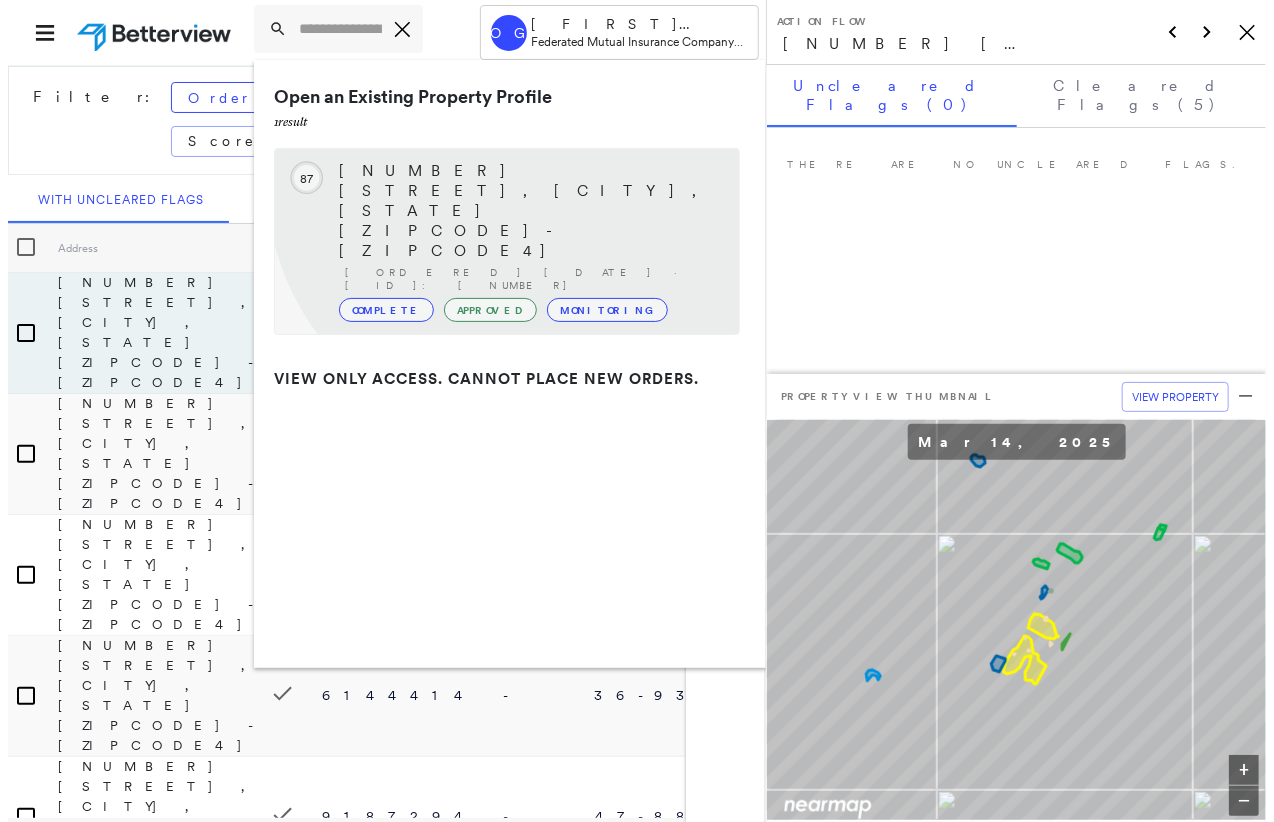 scroll, scrollTop: 0, scrollLeft: 0, axis: both 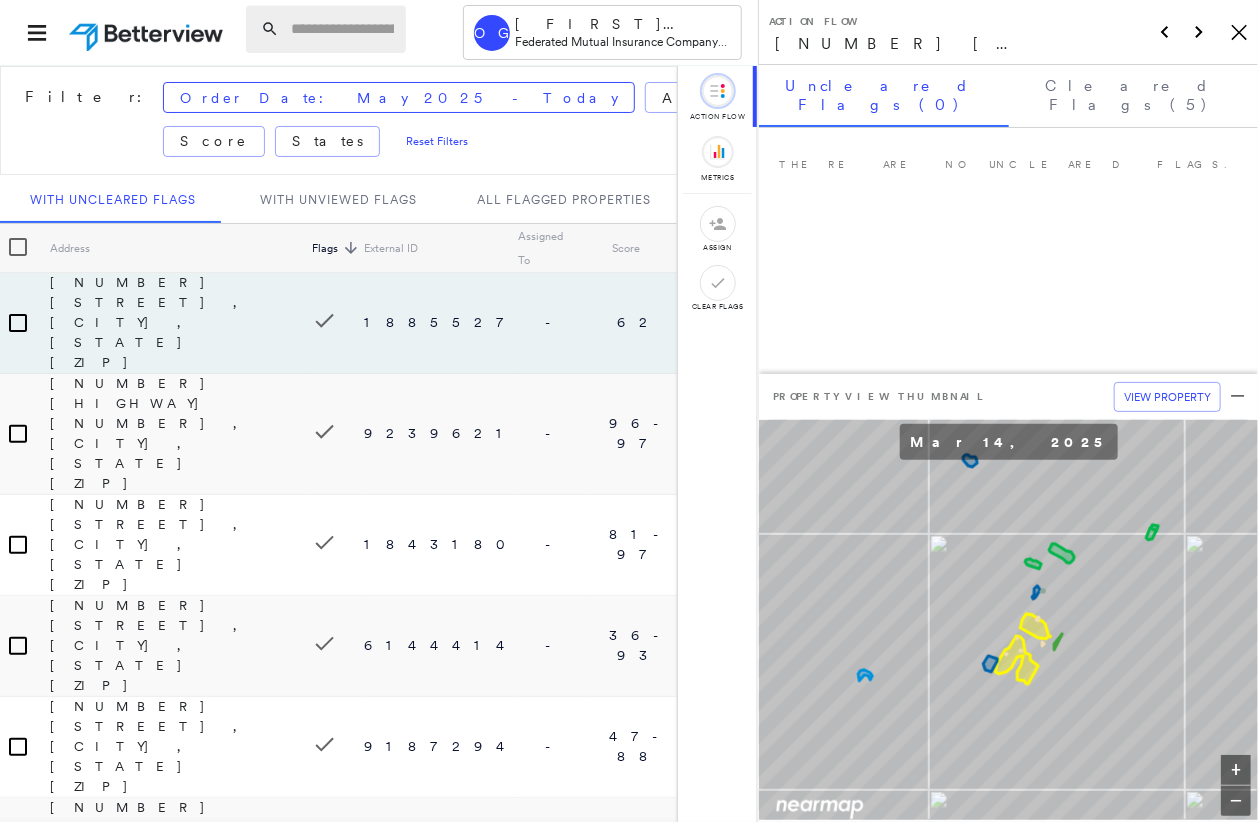 click at bounding box center (342, 29) 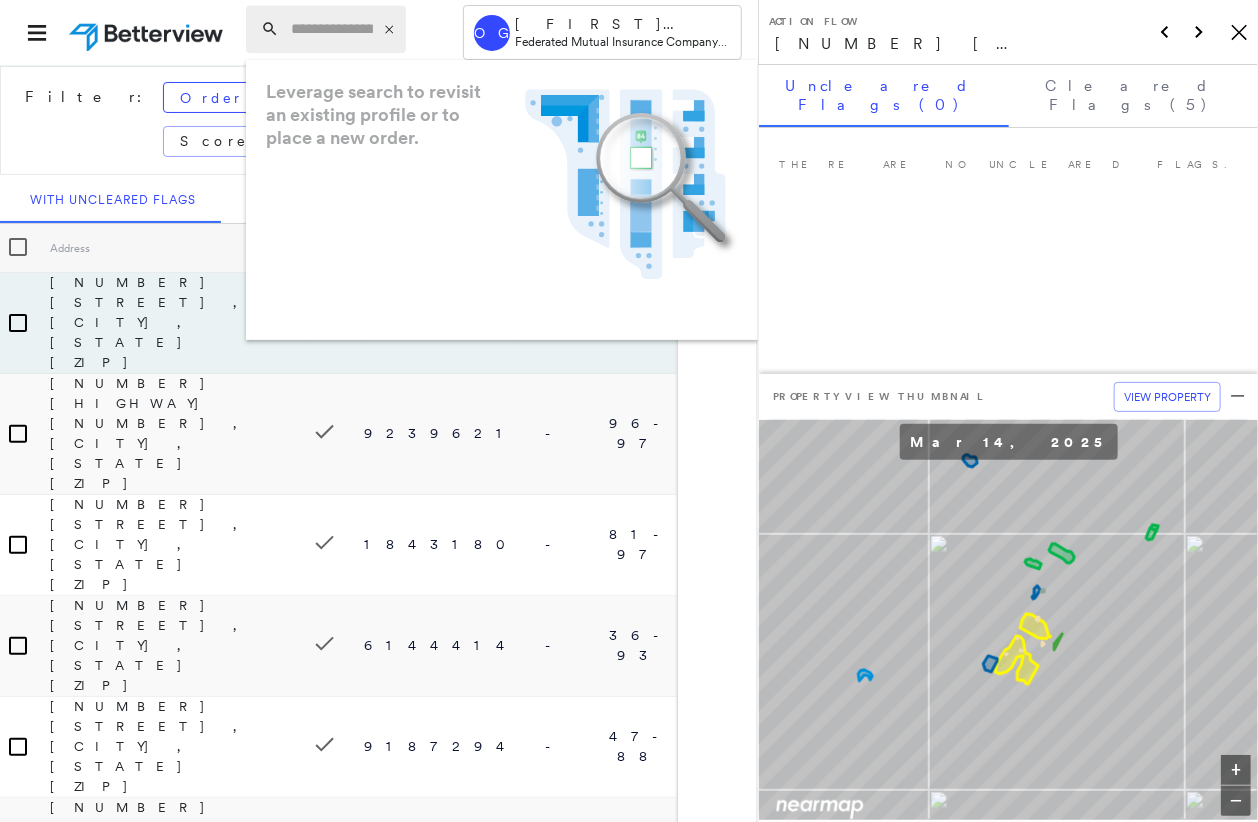 type on "*" 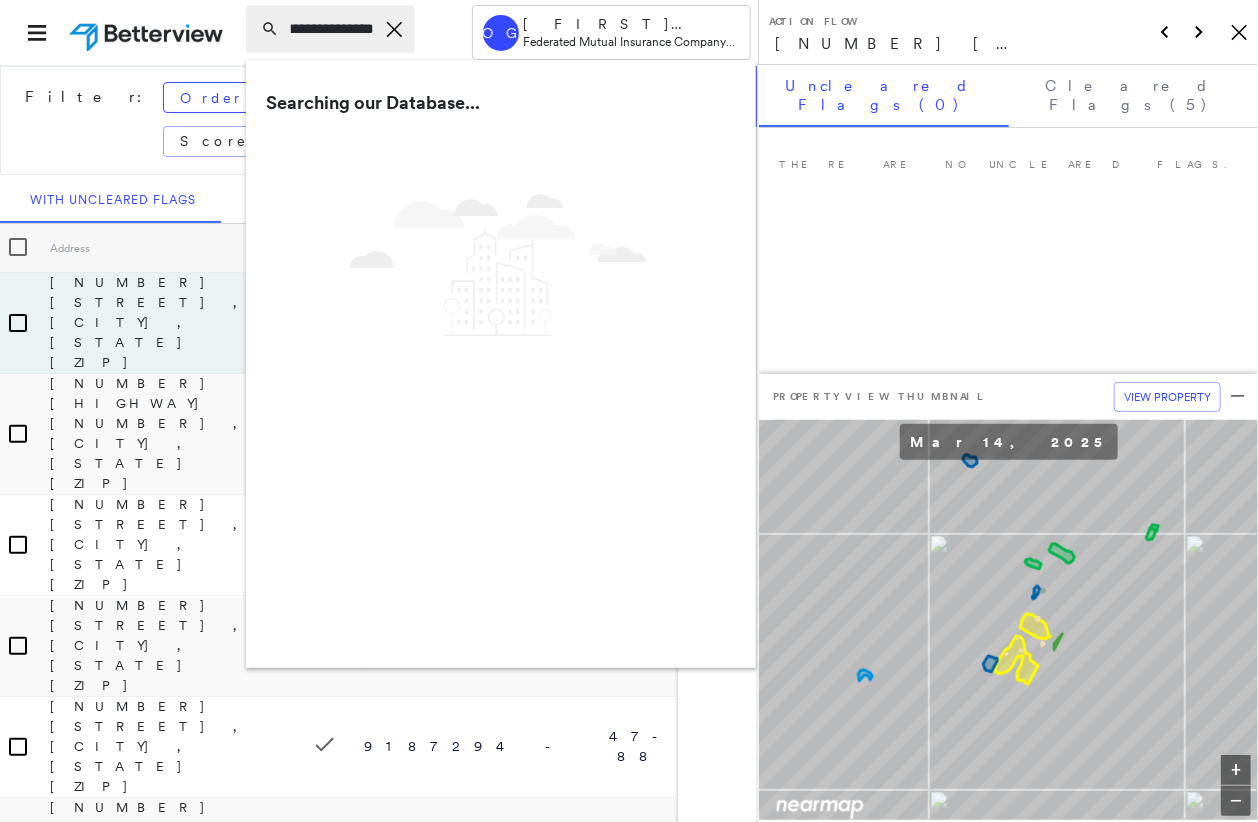 scroll, scrollTop: 0, scrollLeft: 48, axis: horizontal 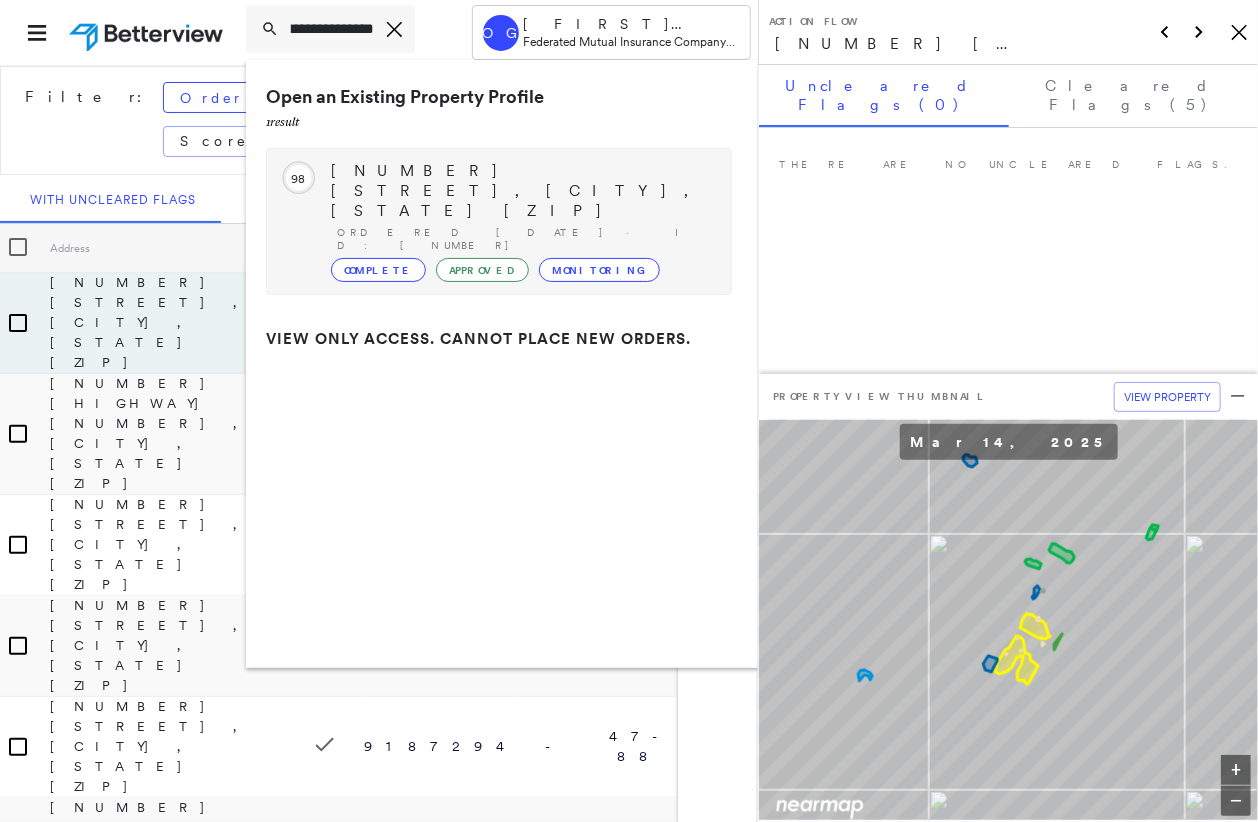 type on "**********" 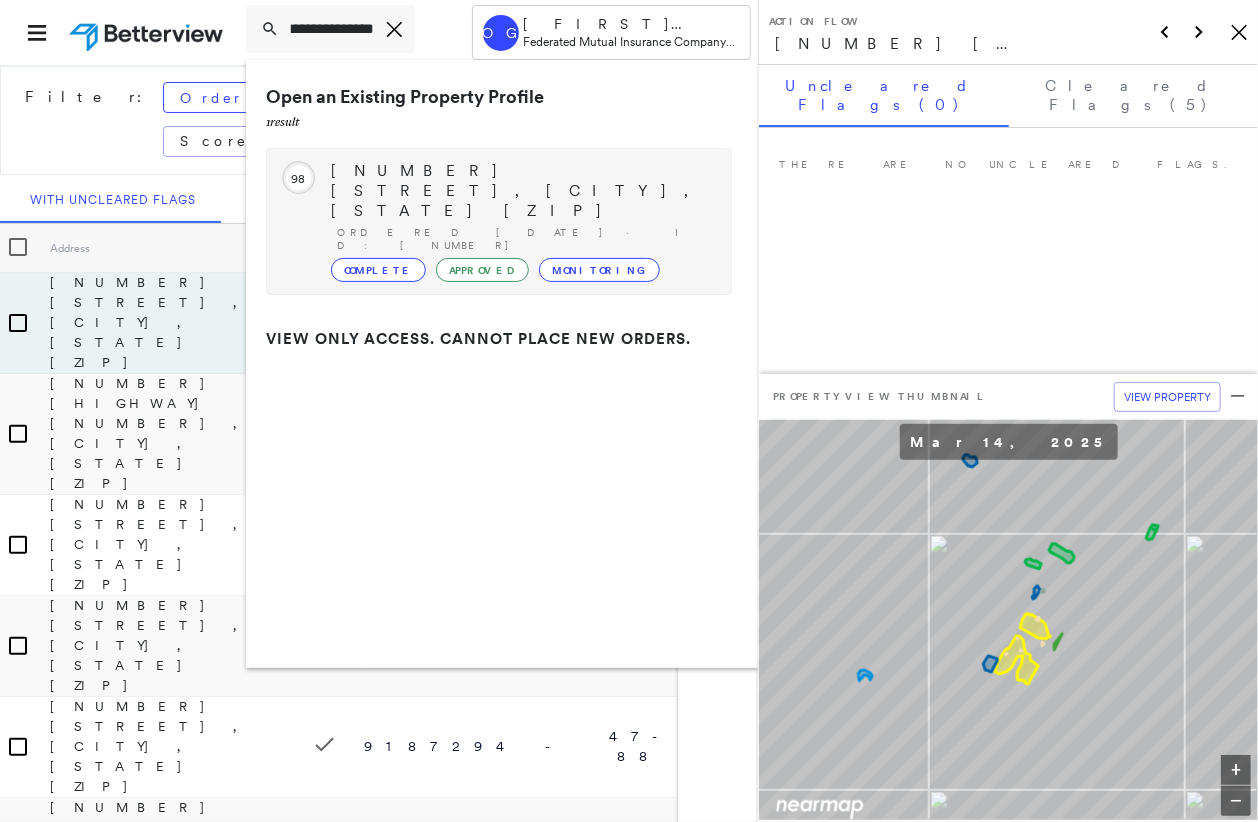 click on "[NUMBER] [STREET], [CITY], [STATE] [ZIP]" at bounding box center [521, 191] 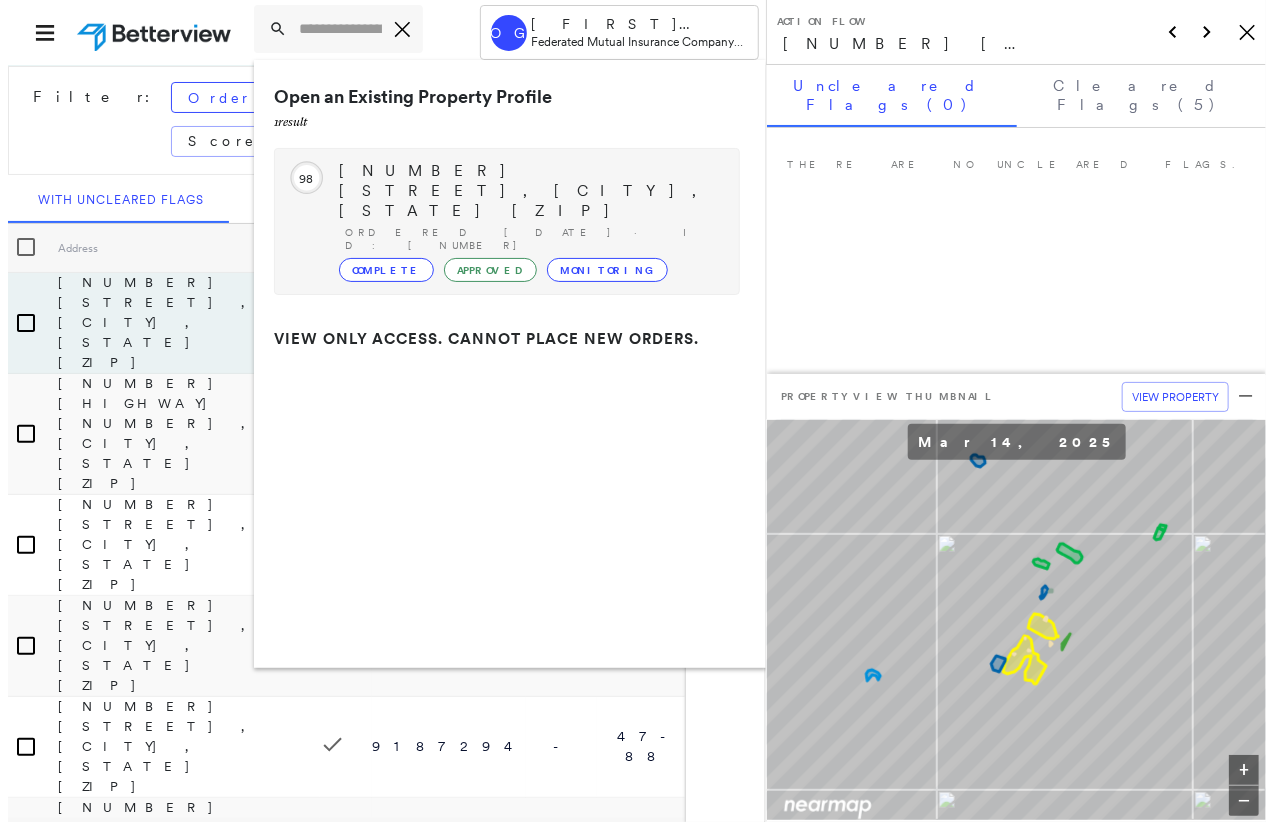 scroll, scrollTop: 0, scrollLeft: 0, axis: both 